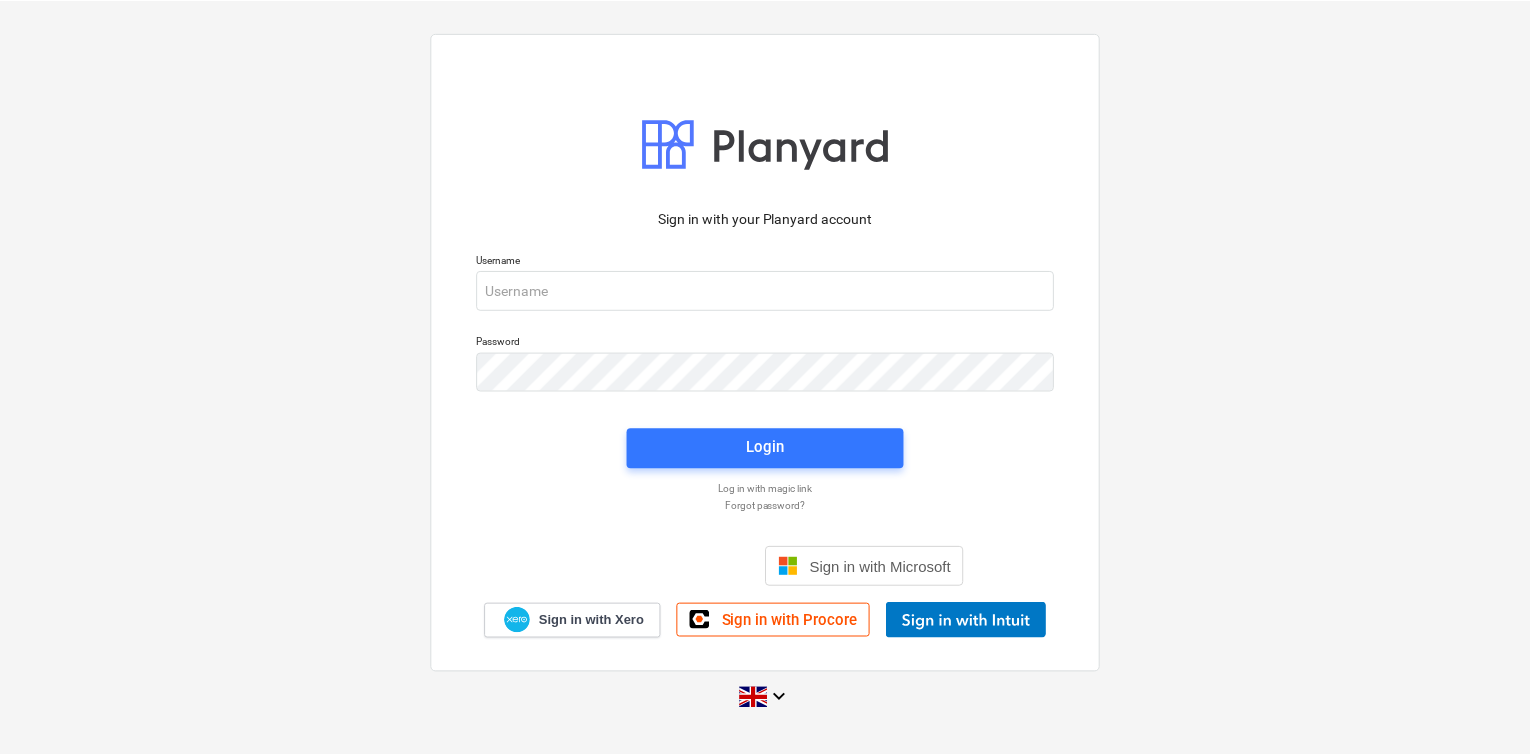 scroll, scrollTop: 0, scrollLeft: 0, axis: both 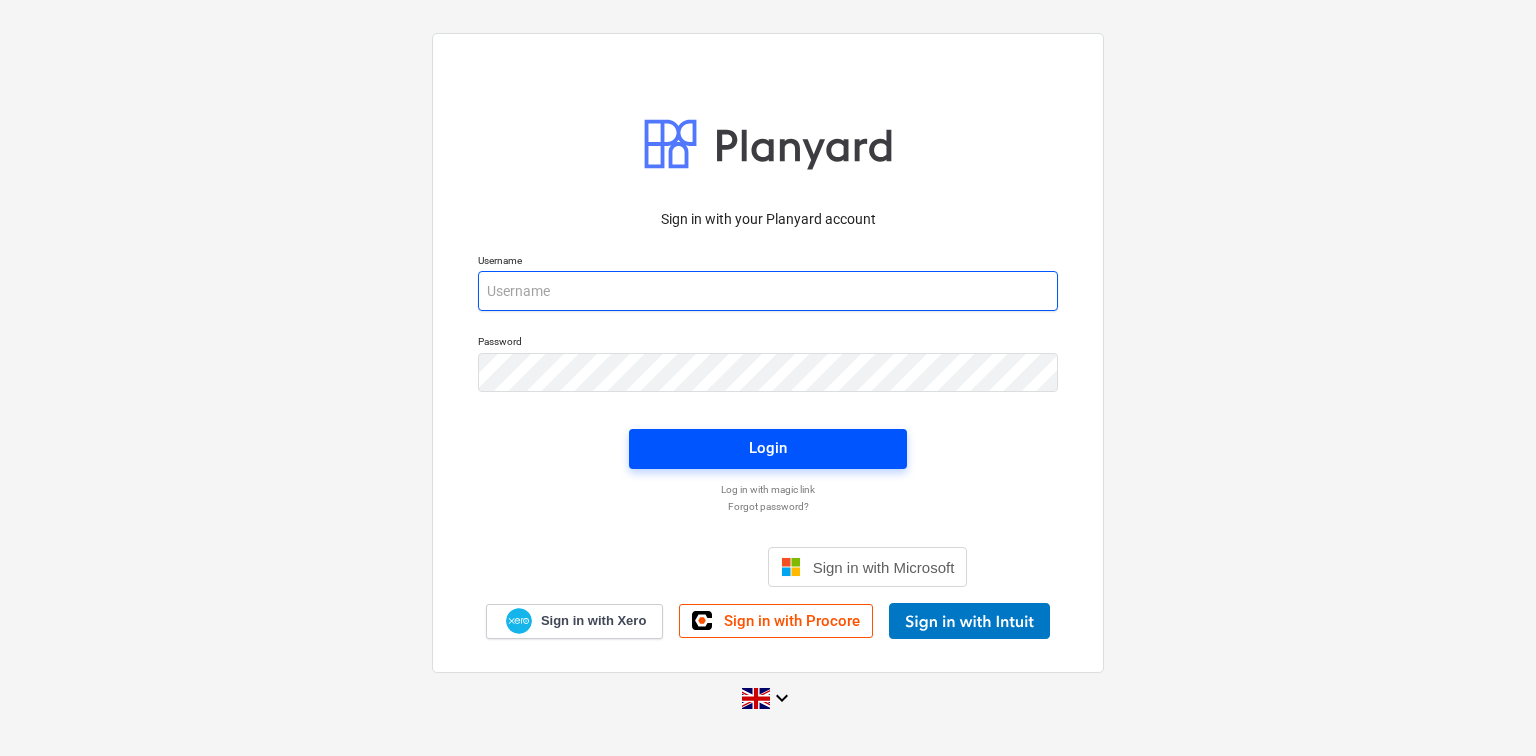 type on "[PERSON_NAME][EMAIL_ADDRESS][DOMAIN_NAME]" 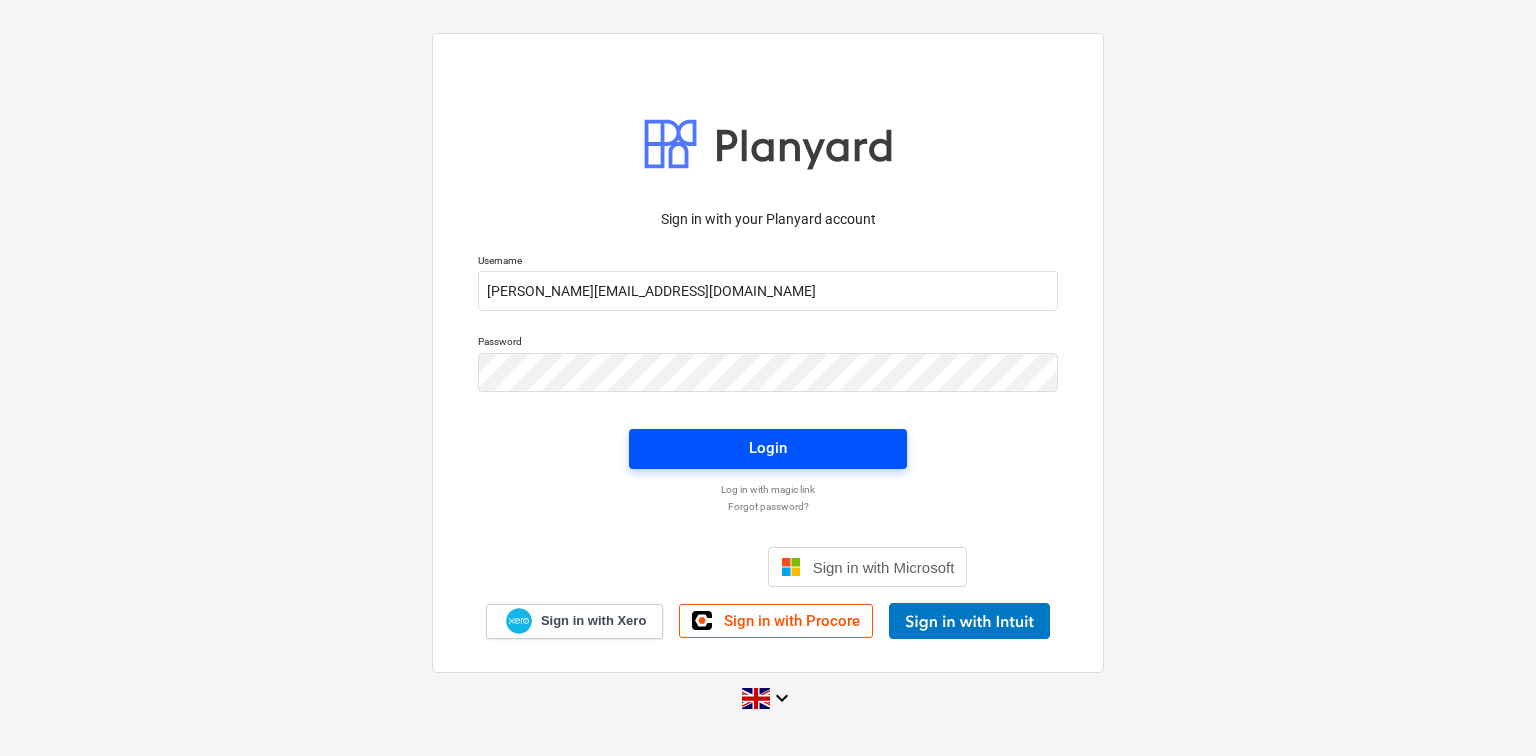 click on "Login" at bounding box center [768, 448] 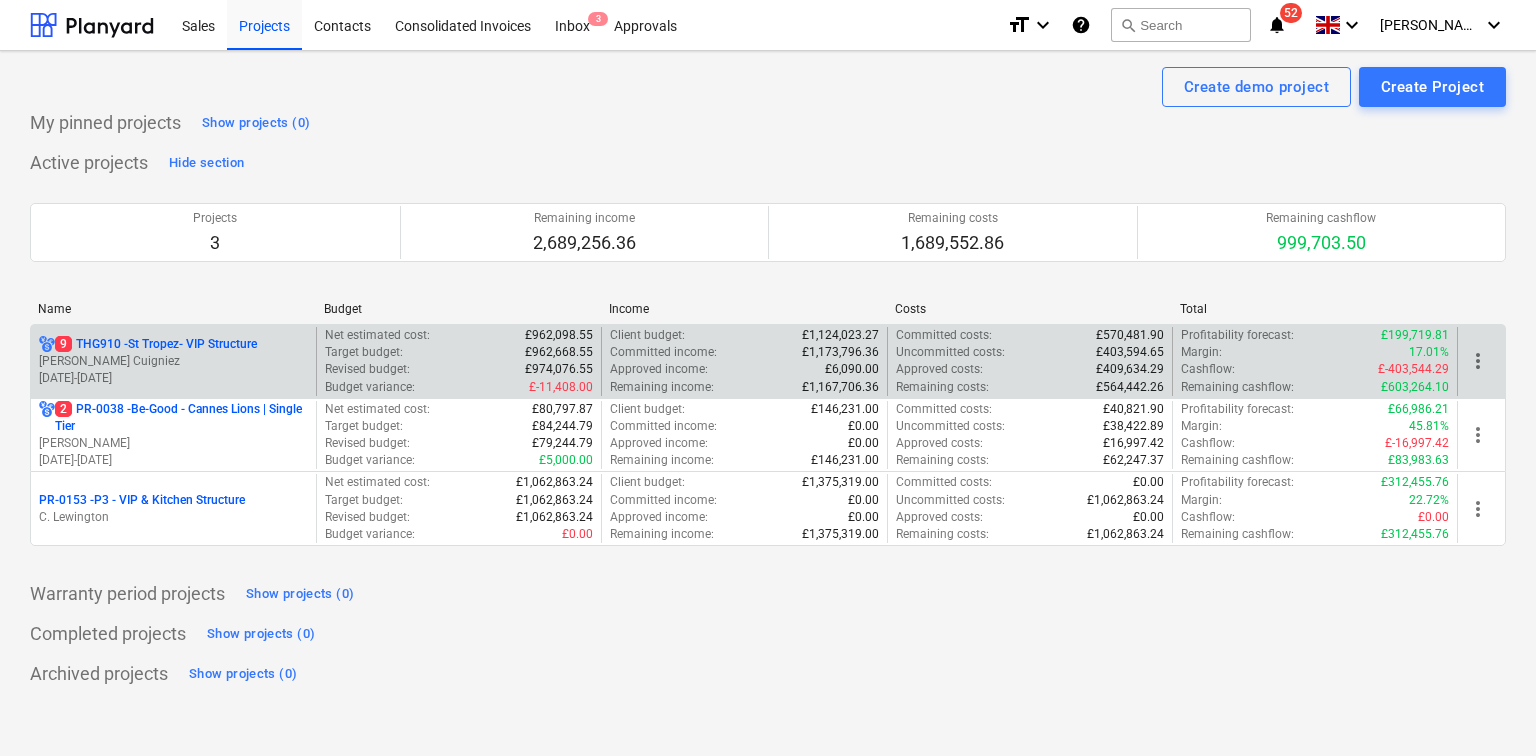 click on "[PERSON_NAME] Cuigniez" at bounding box center (173, 361) 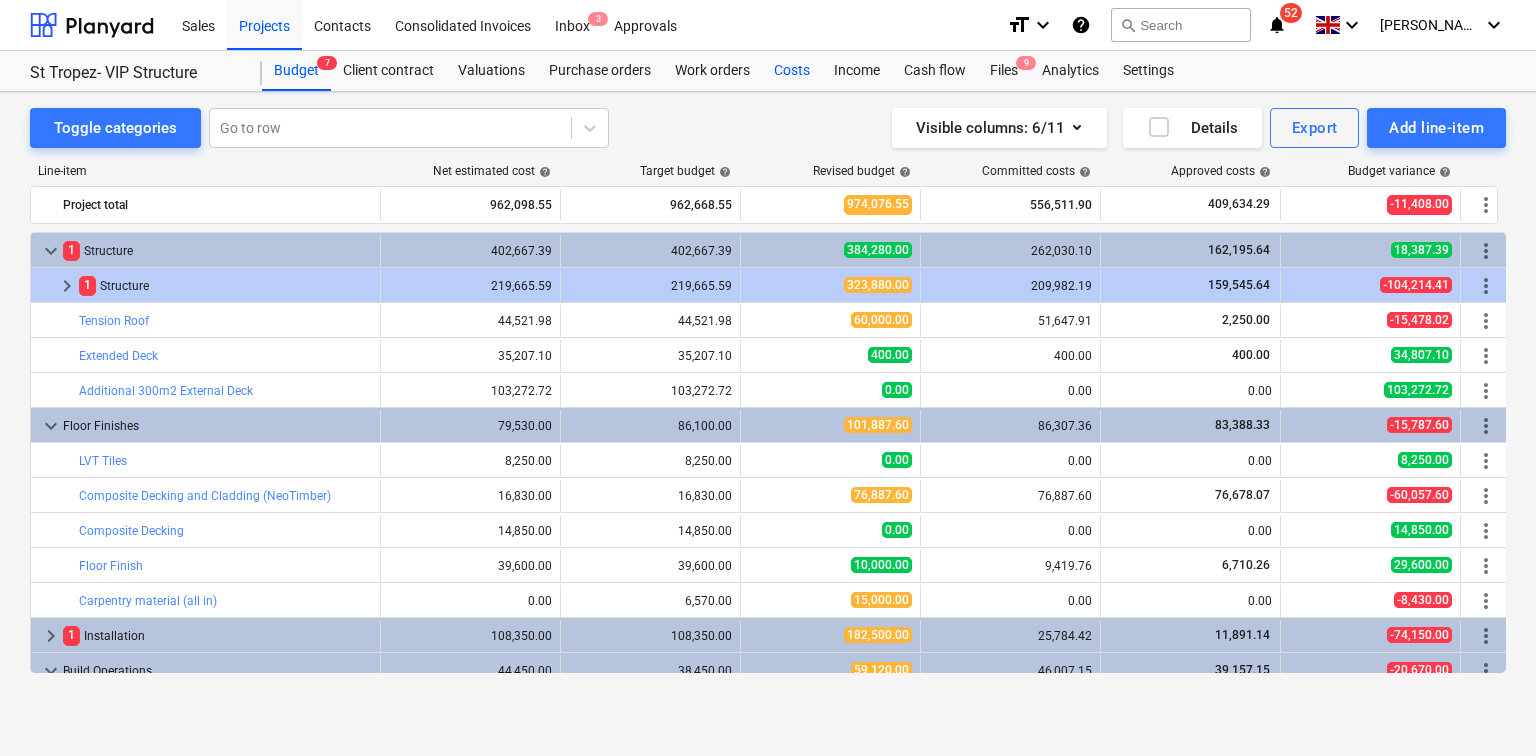 click on "Costs" at bounding box center [792, 71] 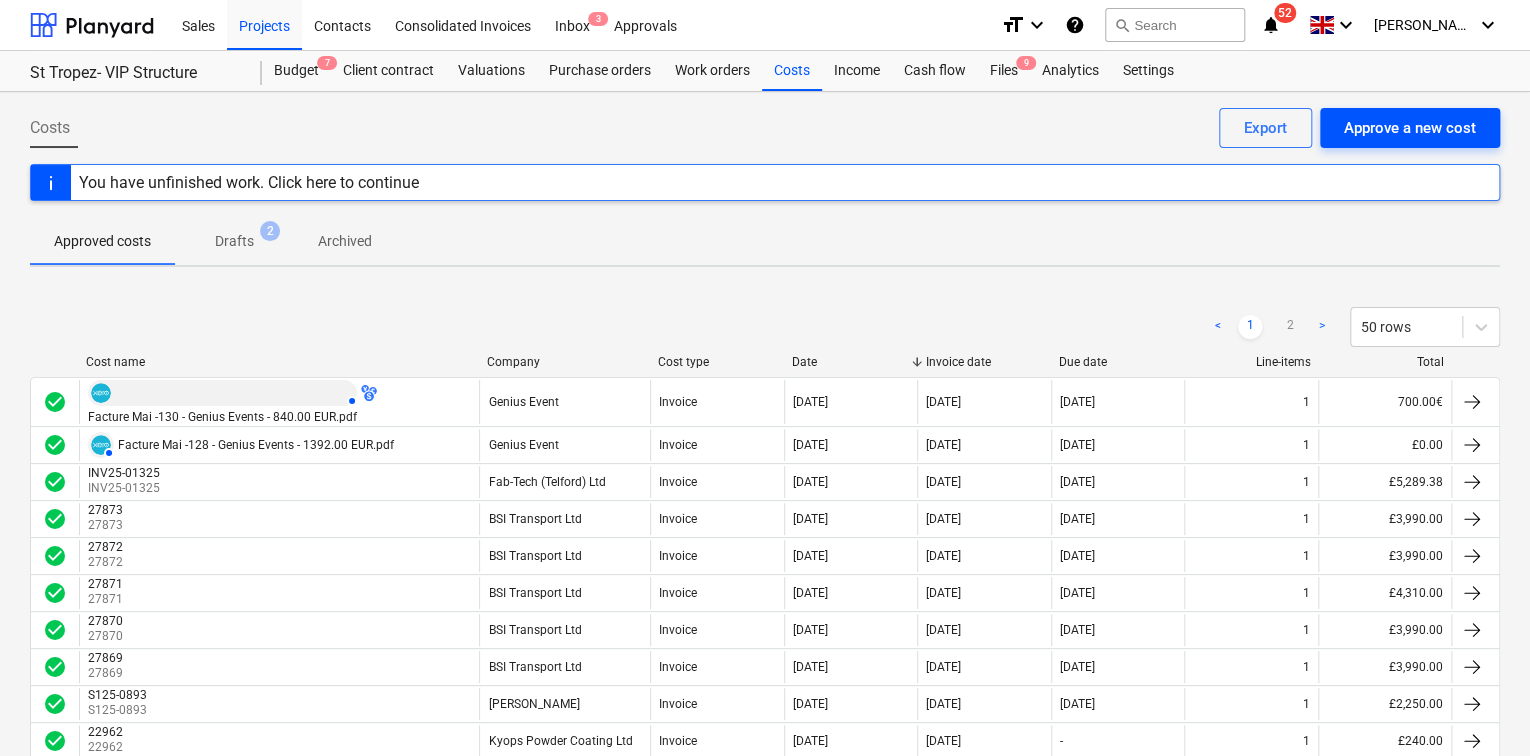 click on "Approve a new cost" at bounding box center (1410, 128) 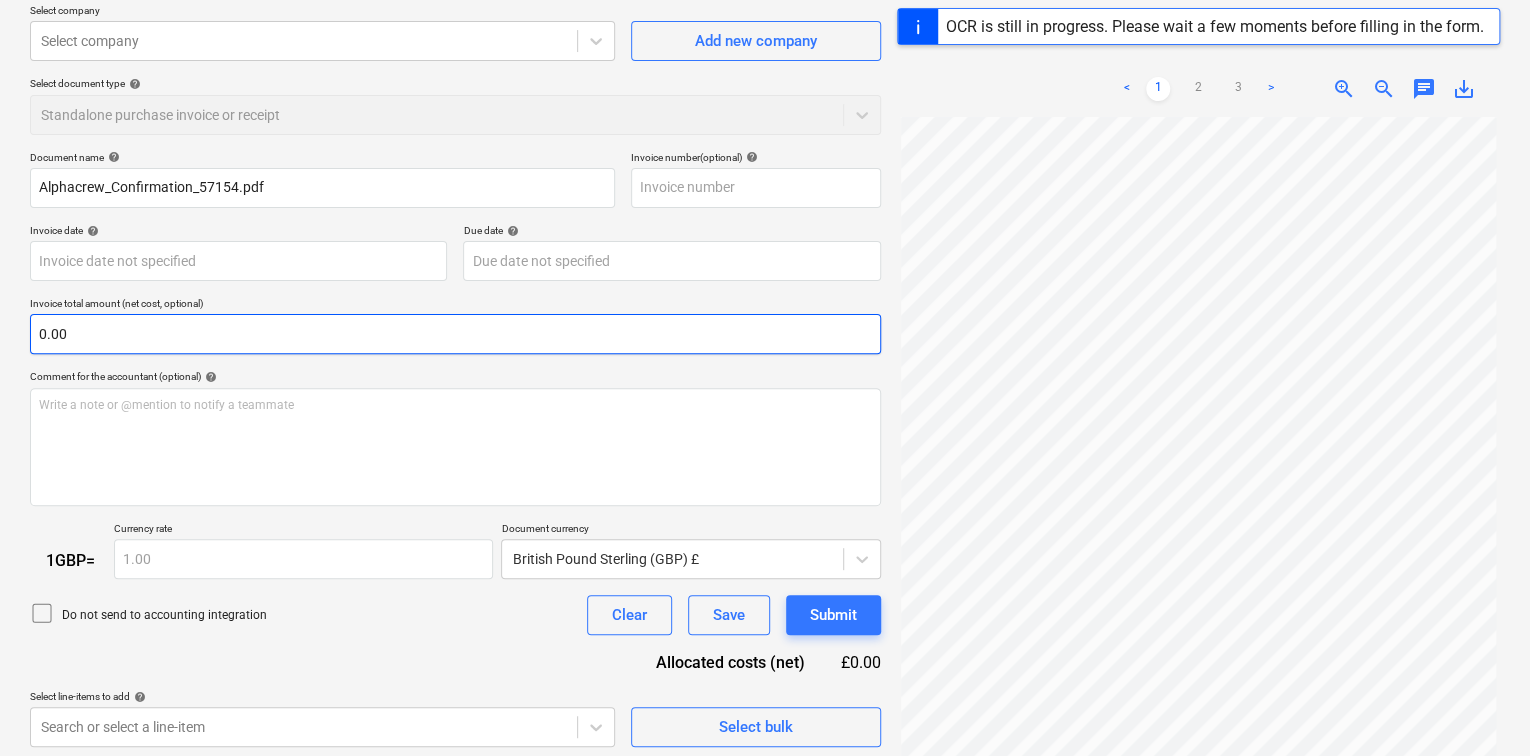 scroll, scrollTop: 236, scrollLeft: 0, axis: vertical 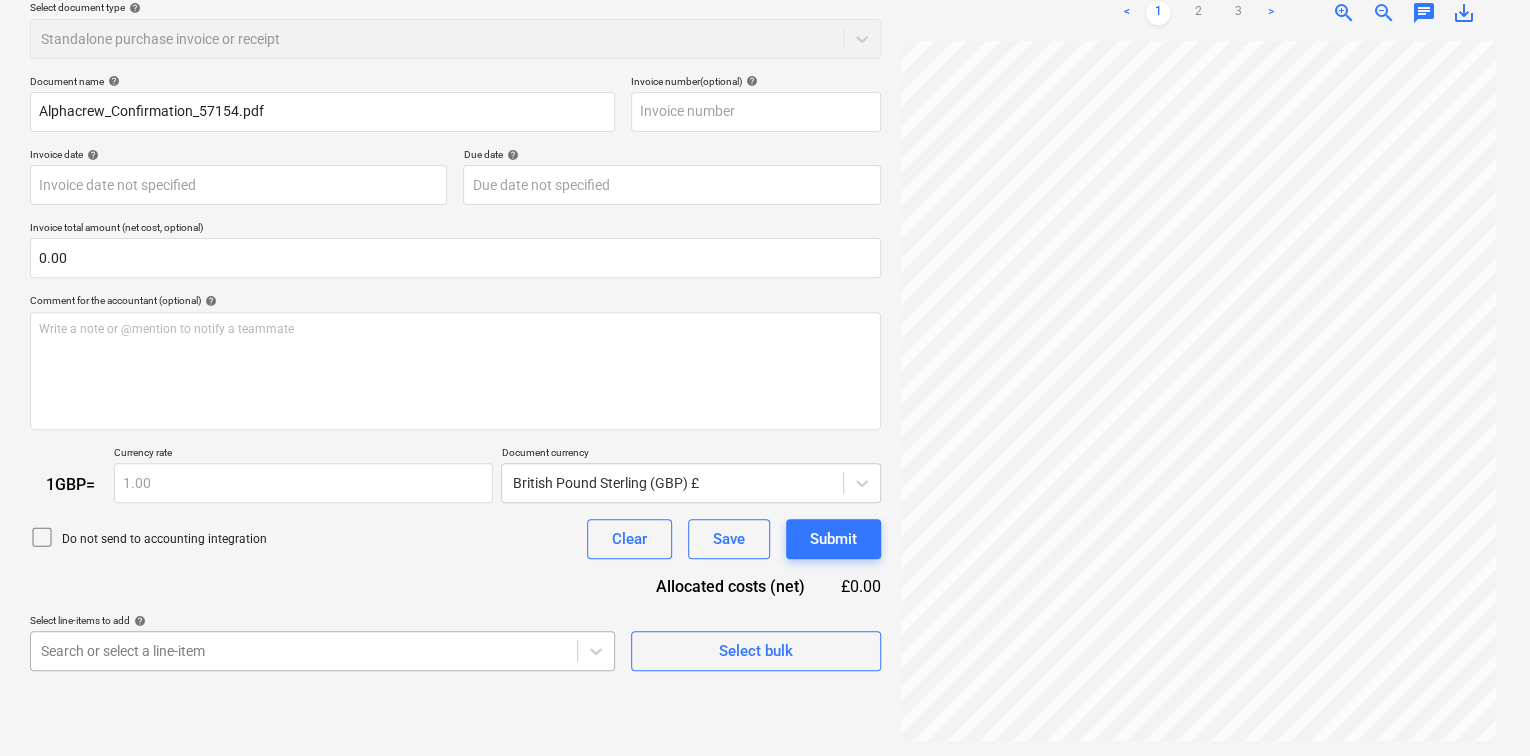 type on "57154" 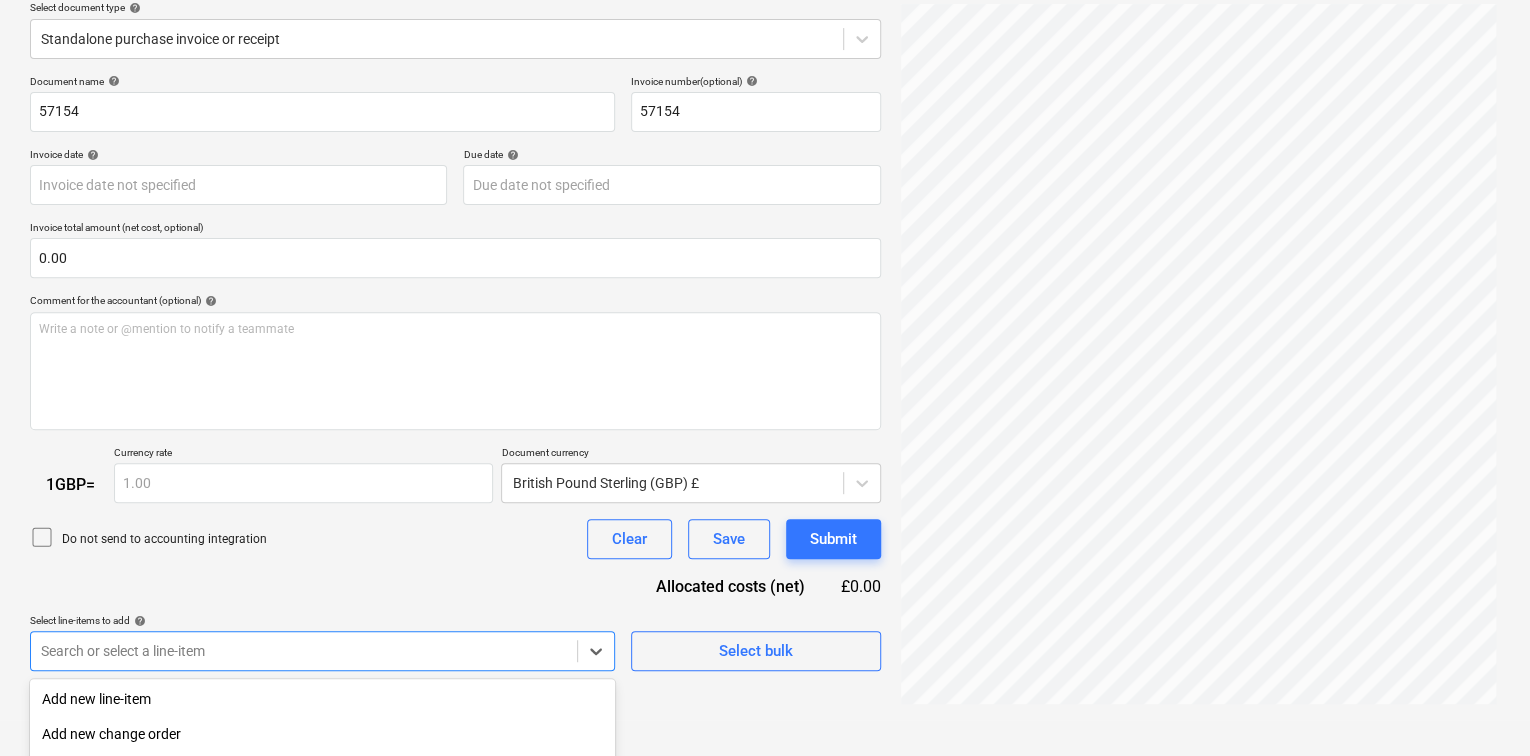 scroll, scrollTop: 463, scrollLeft: 0, axis: vertical 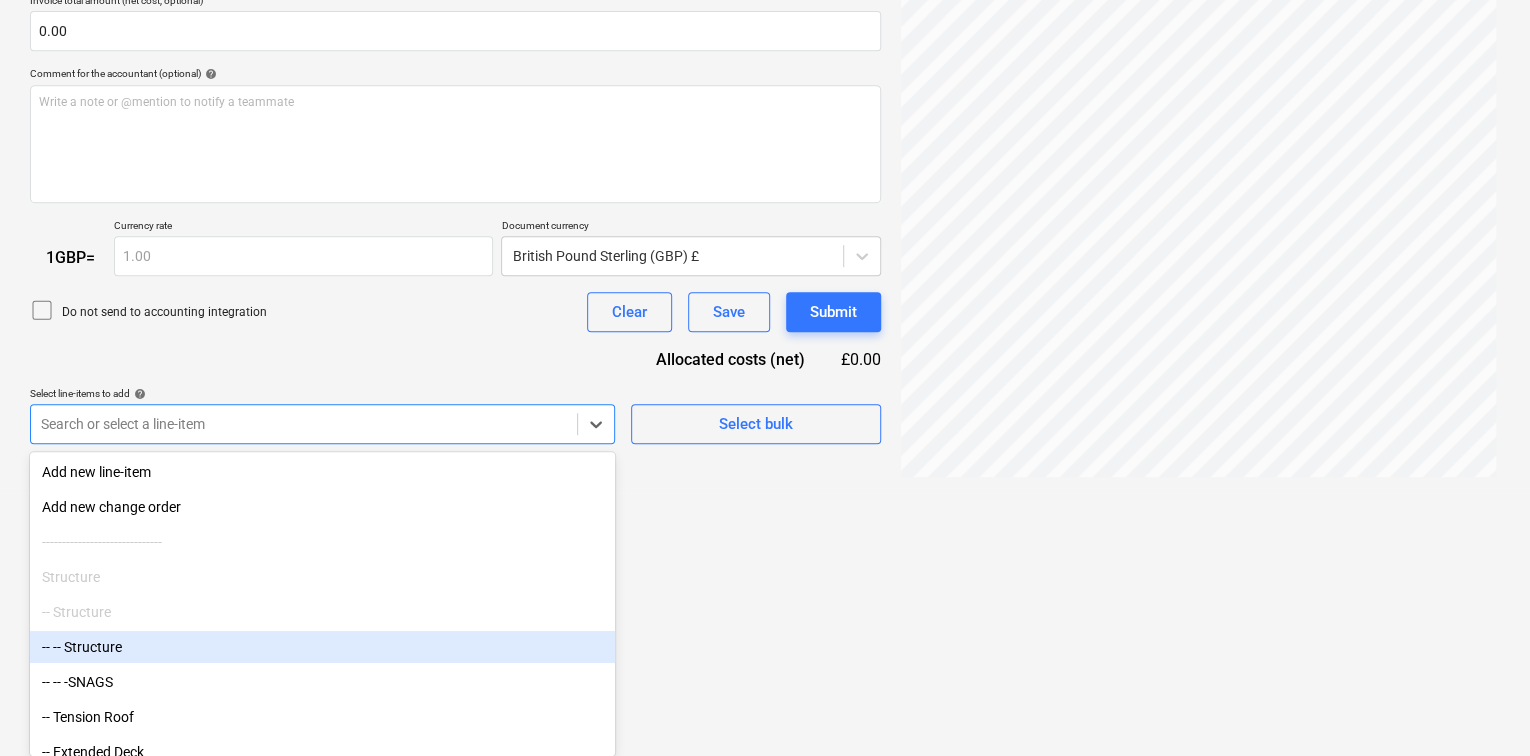 click on "Sales Projects Contacts Consolidated Invoices Inbox 3 Approvals format_size keyboard_arrow_down help search Search notifications 52 keyboard_arrow_down J. Cuigniez keyboard_arrow_down St Tropez- VIP Structure Budget 7 Client contract Valuations Purchase orders Work orders Costs Income Cash flow Files 9+ Analytics Settings Create new document Select company Alpha Venue and Event People Ltd   Add new company Select document type help Standalone purchase invoice or receipt Document name help 57154 Invoice number  (optional) help 57154 Invoice date help Press the down arrow key to interact with the calendar and
select a date. Press the question mark key to get the keyboard shortcuts for changing dates. Due date help Press the down arrow key to interact with the calendar and
select a date. Press the question mark key to get the keyboard shortcuts for changing dates. Invoice total amount (net cost, optional) 0.00 Comment for the accountant (optional) help Write a note or @mention to notify a teammate ﻿" at bounding box center (765, -85) 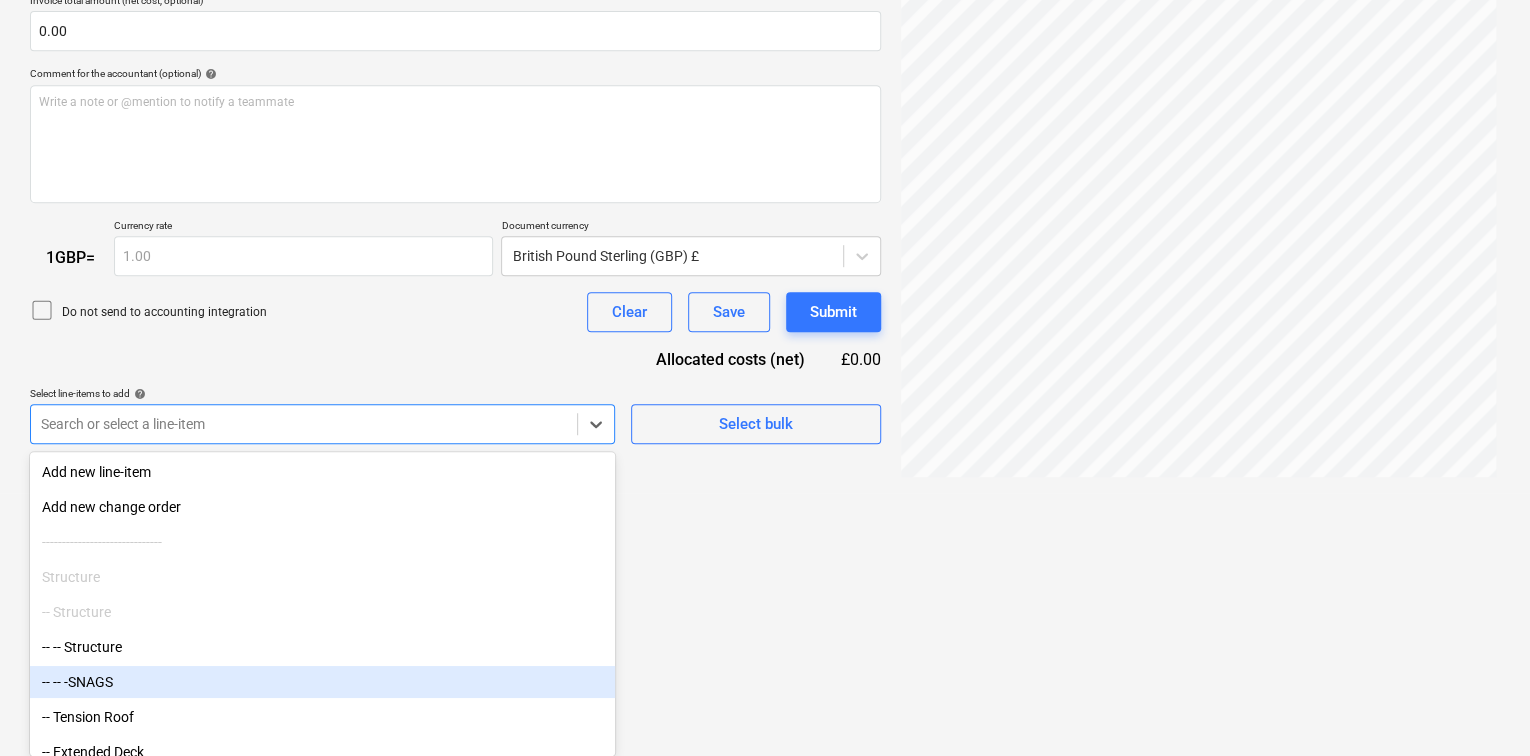 click on "-- --   -SNAGS" at bounding box center (322, 682) 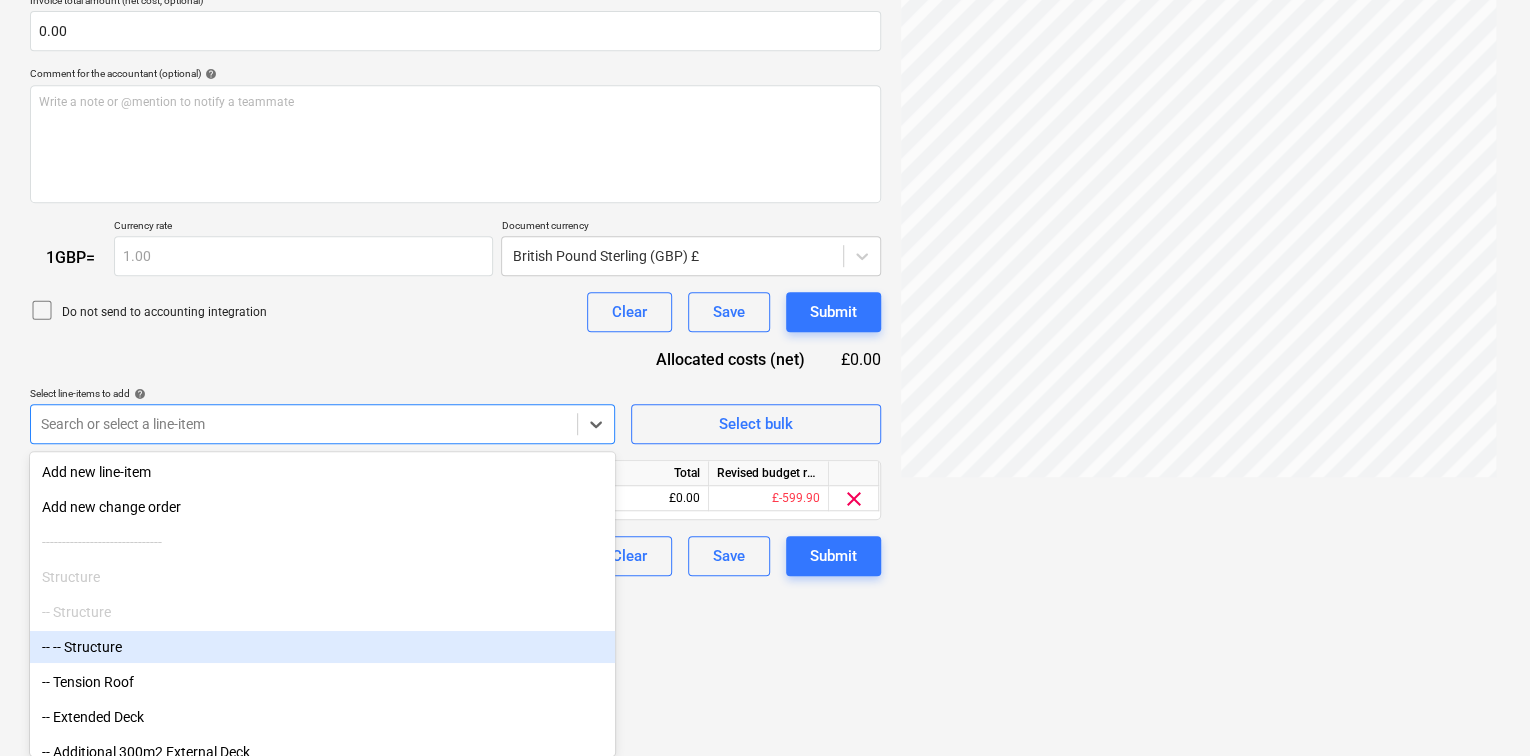 scroll, scrollTop: 299, scrollLeft: 0, axis: vertical 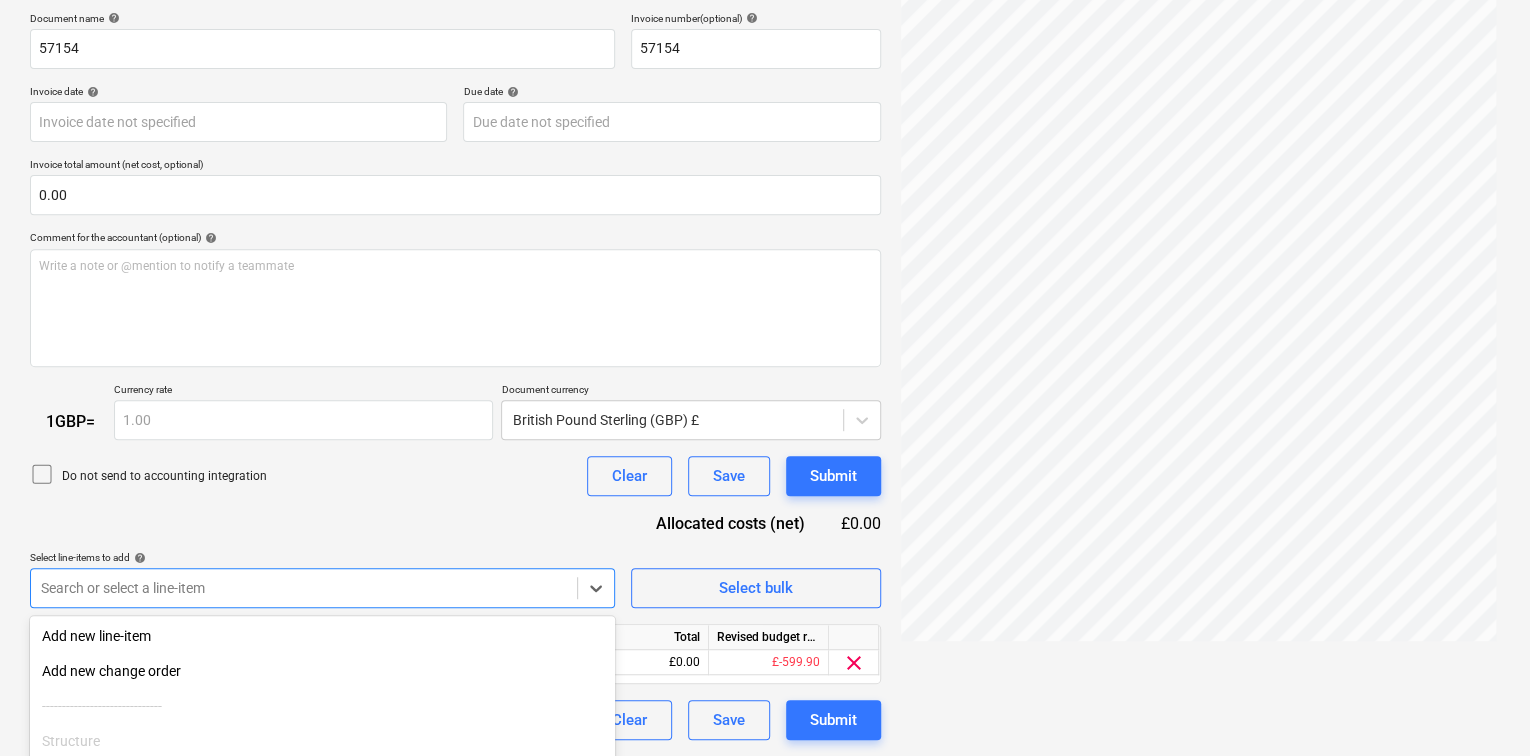 click on "Sales Projects Contacts Consolidated Invoices Inbox 3 Approvals format_size keyboard_arrow_down help search Search notifications 52 keyboard_arrow_down J. Cuigniez keyboard_arrow_down St Tropez- VIP Structure Budget 7 Client contract Valuations Purchase orders Work orders Costs Income Cash flow Files 9+ Analytics Settings Create new document Select company Alpha Venue and Event People Ltd   Add new company Select document type help Standalone purchase invoice or receipt Document name help 57154 Invoice number  (optional) help 57154 Invoice date help Press the down arrow key to interact with the calendar and
select a date. Press the question mark key to get the keyboard shortcuts for changing dates. Due date help Press the down arrow key to interact with the calendar and
select a date. Press the question mark key to get the keyboard shortcuts for changing dates. Invoice total amount (net cost, optional) 0.00 Comment for the accountant (optional) help Write a note or @mention to notify a teammate" at bounding box center (765, 79) 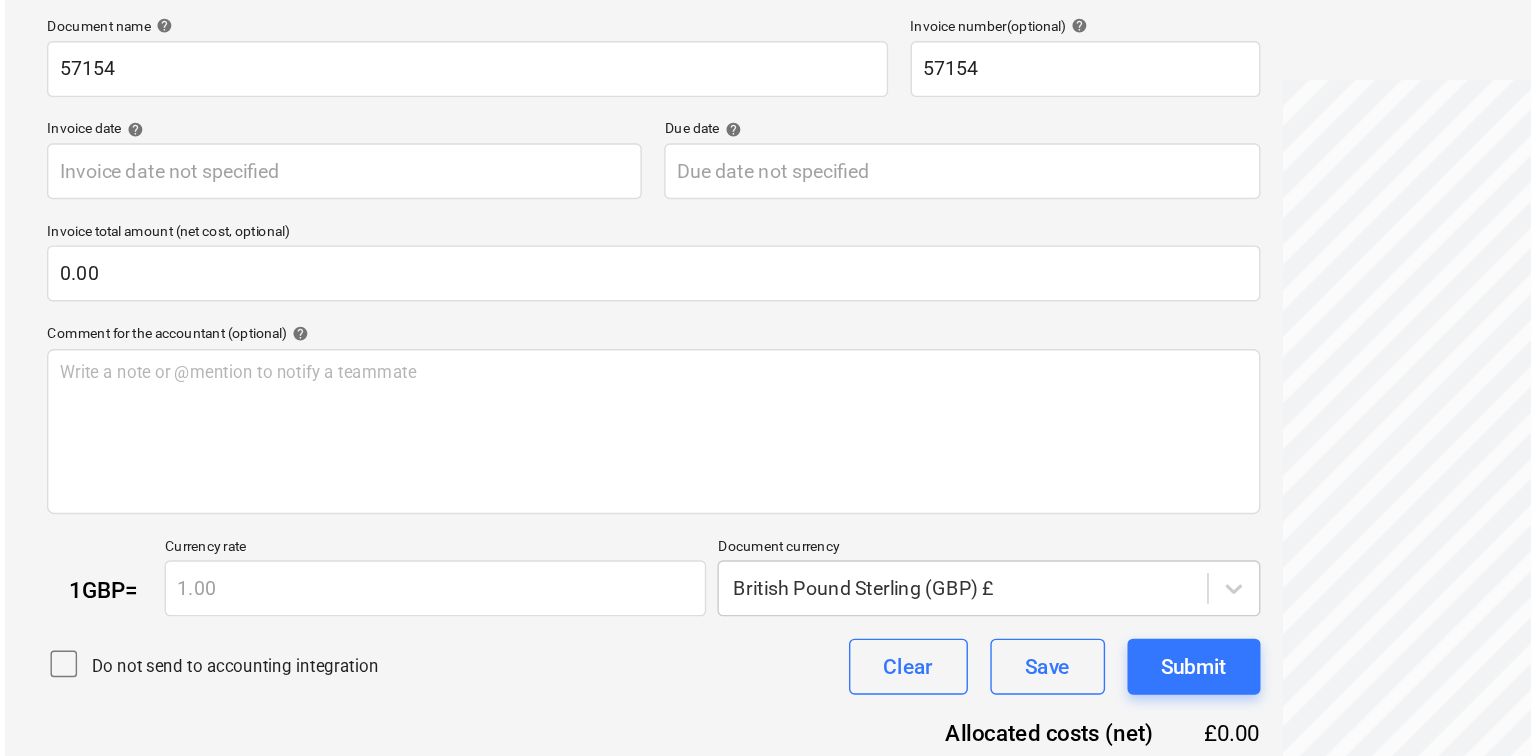 scroll, scrollTop: 299, scrollLeft: 0, axis: vertical 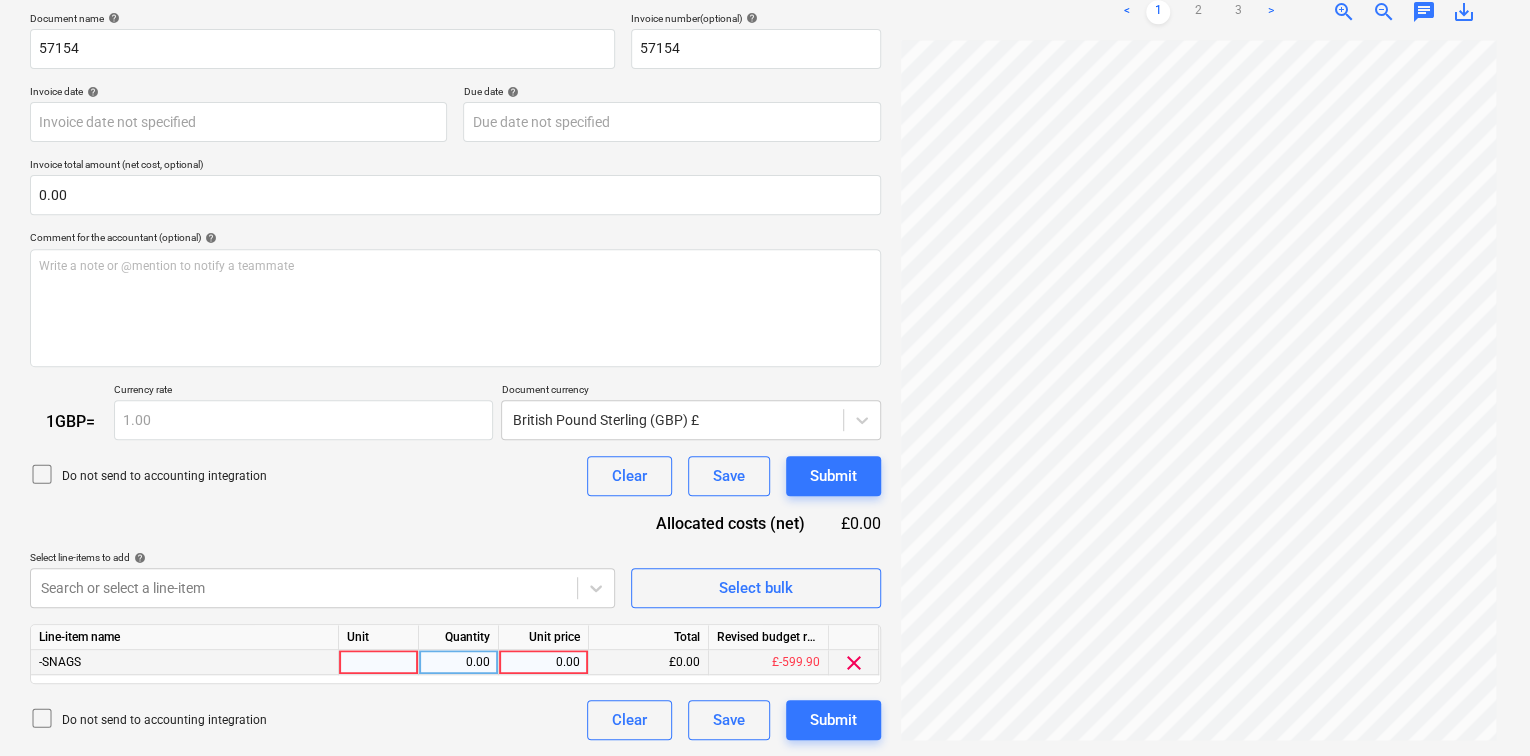 click at bounding box center [379, 662] 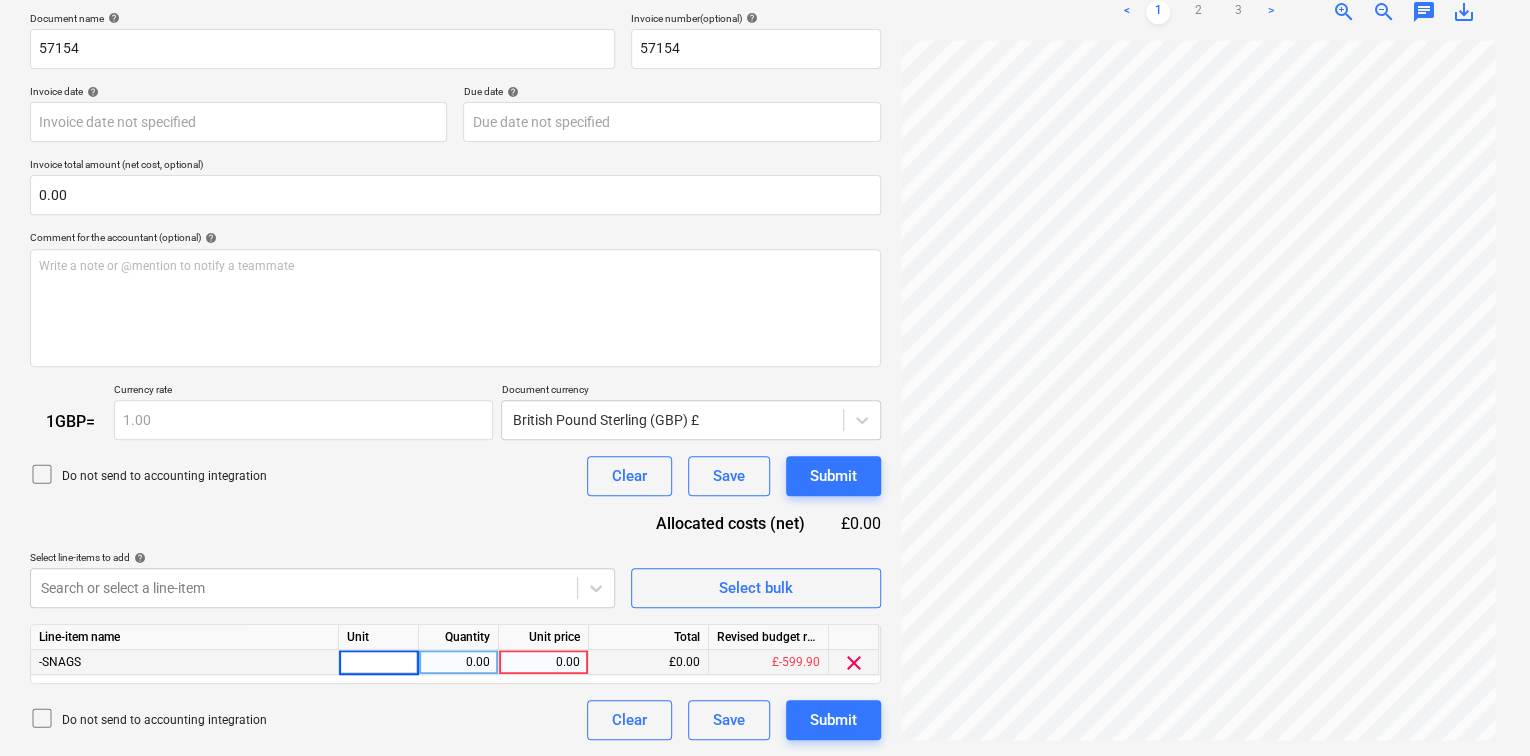 type on "1" 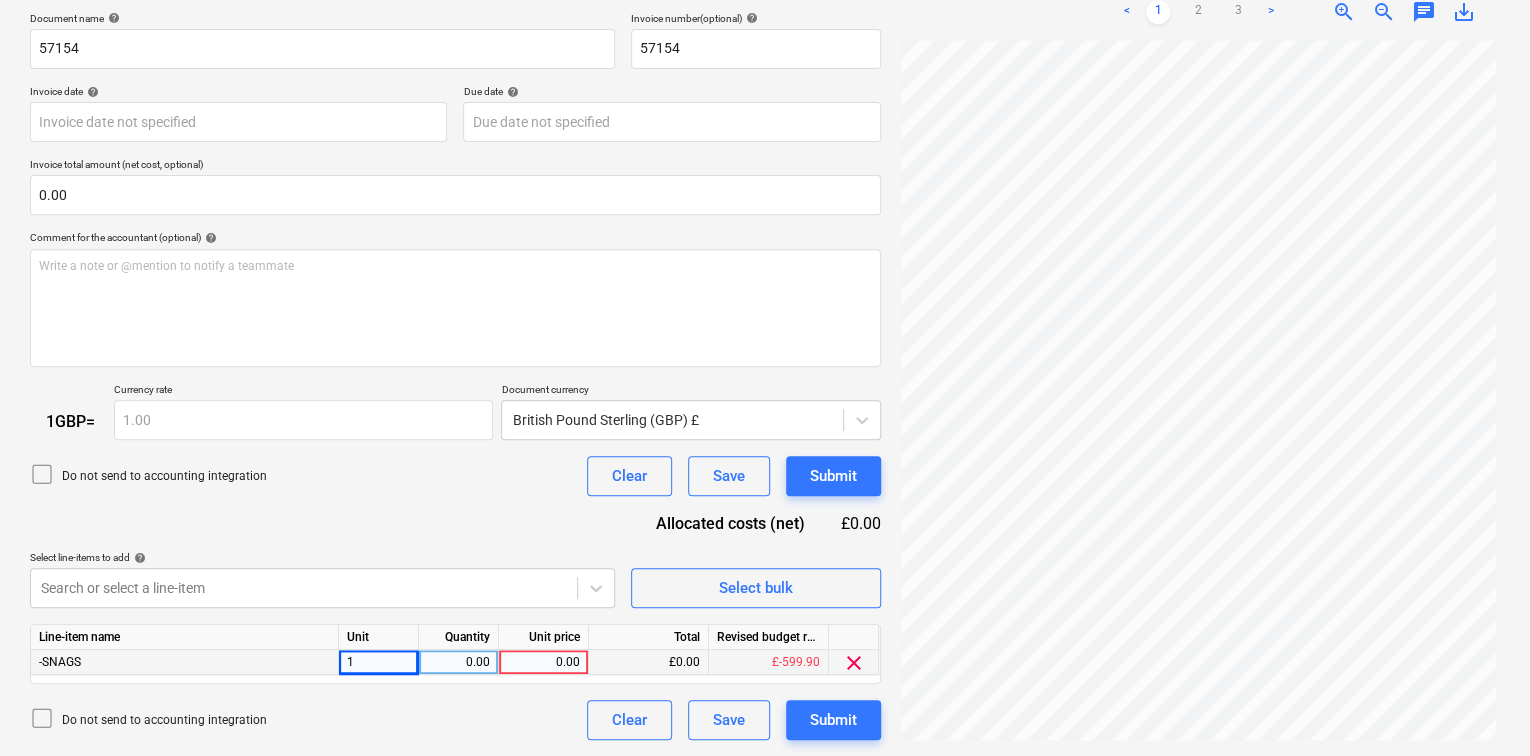click on "0.00" at bounding box center (458, 662) 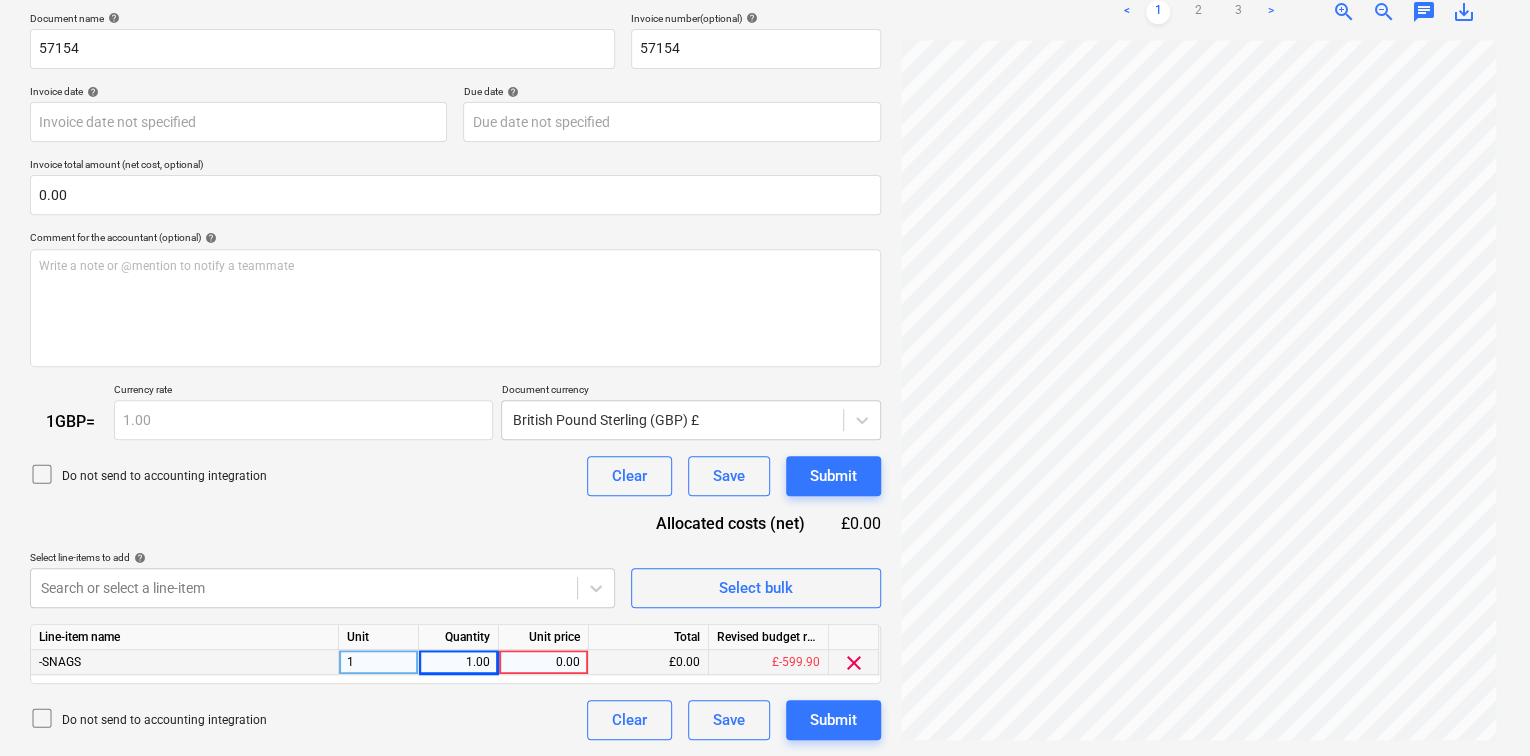 click on "0.00" at bounding box center [543, 662] 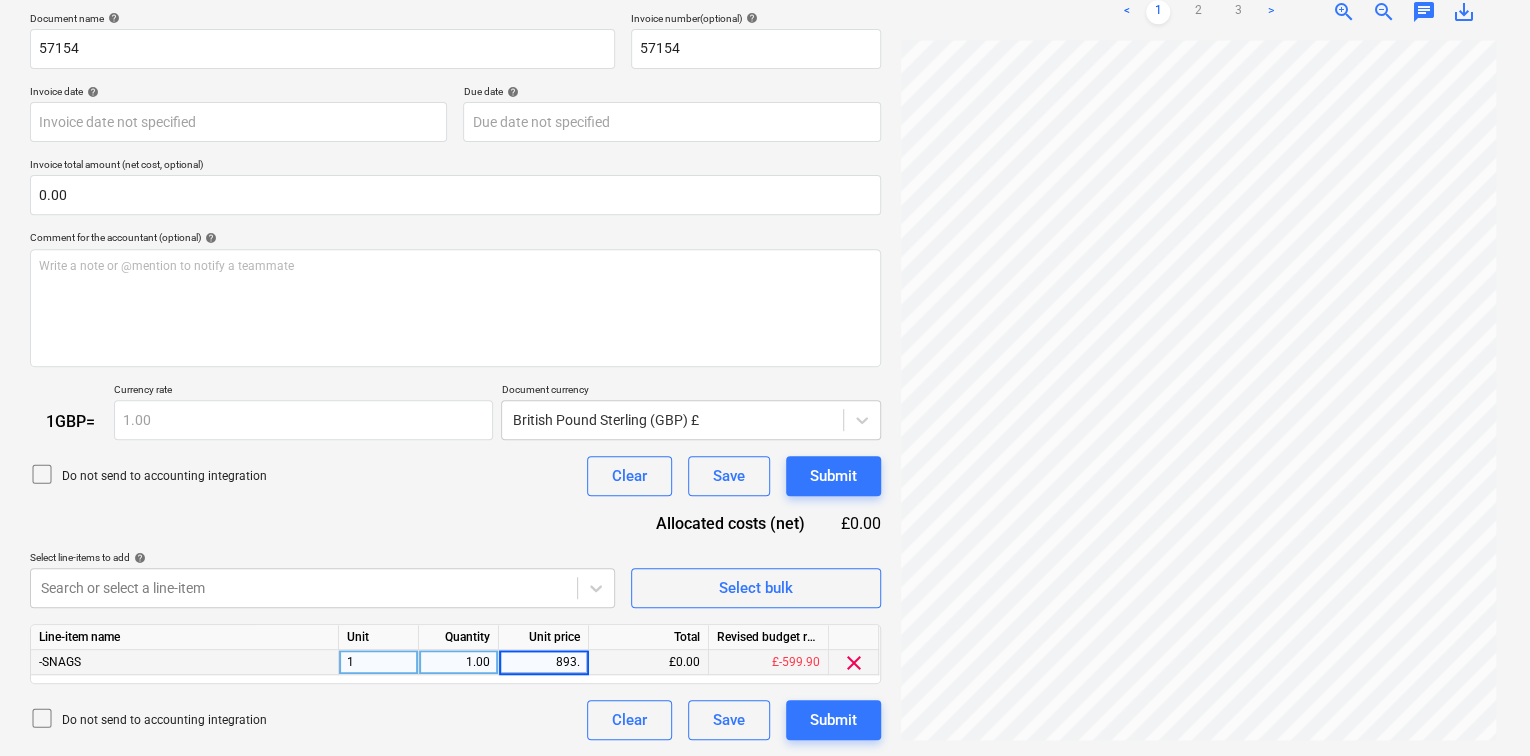 type on "893.5" 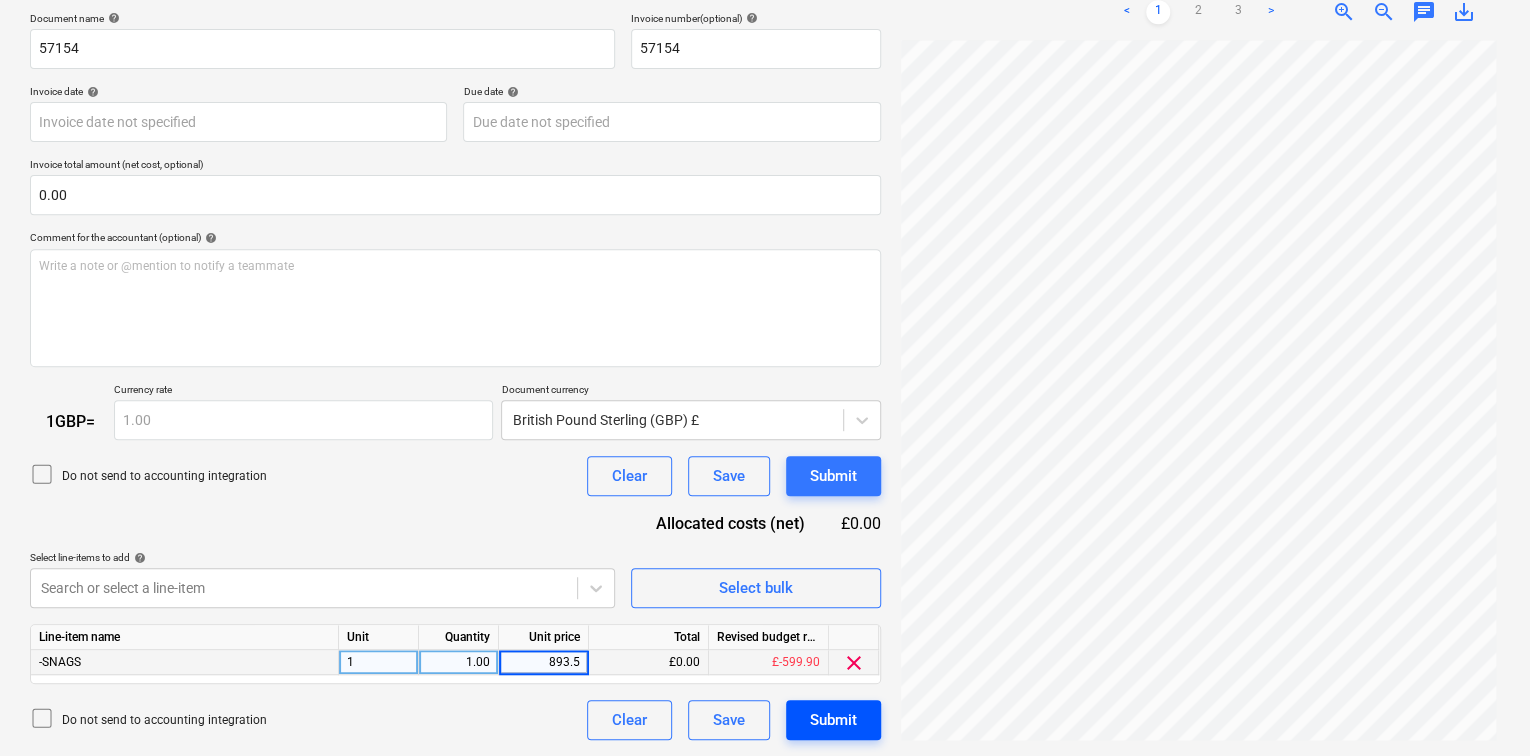 click on "Submit" at bounding box center (833, 720) 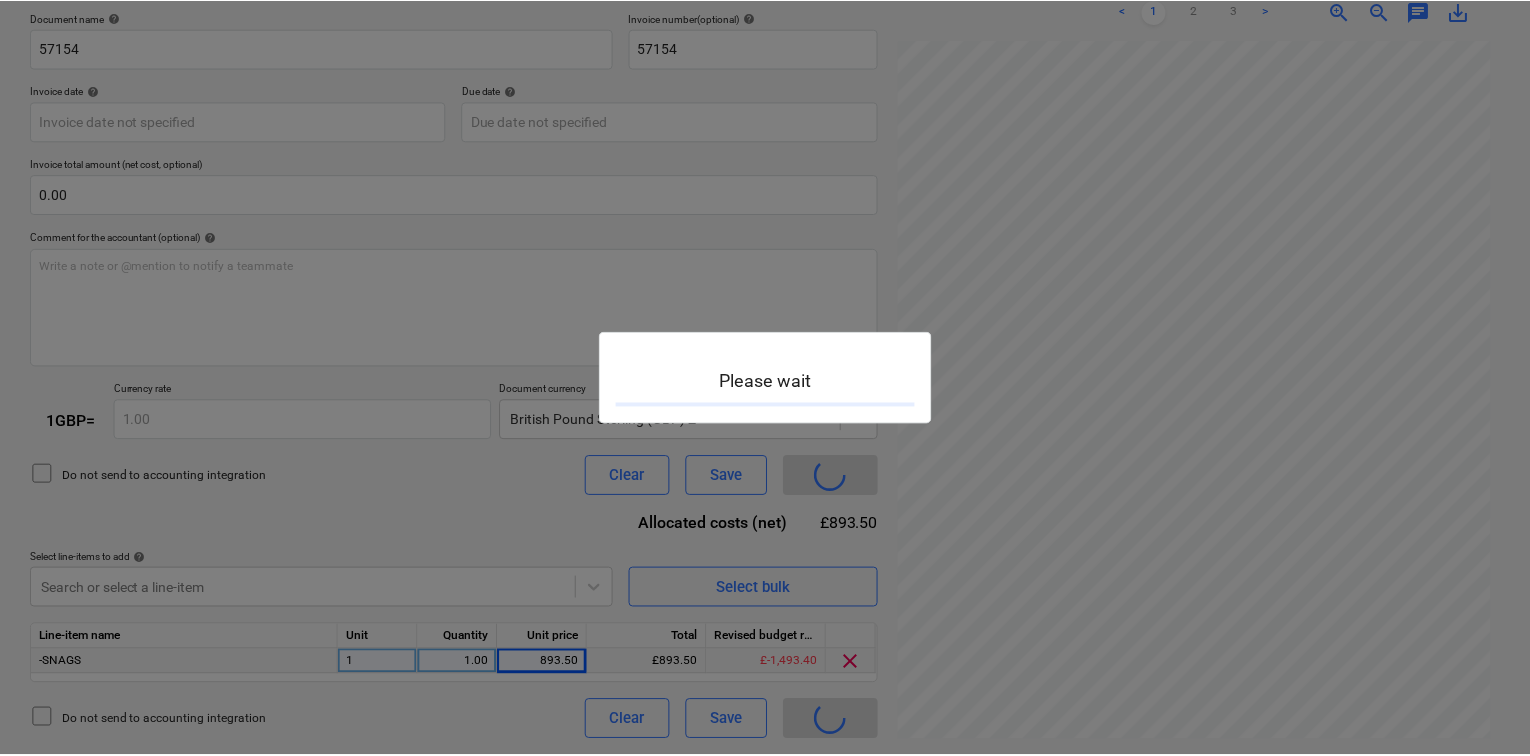 scroll, scrollTop: 0, scrollLeft: 0, axis: both 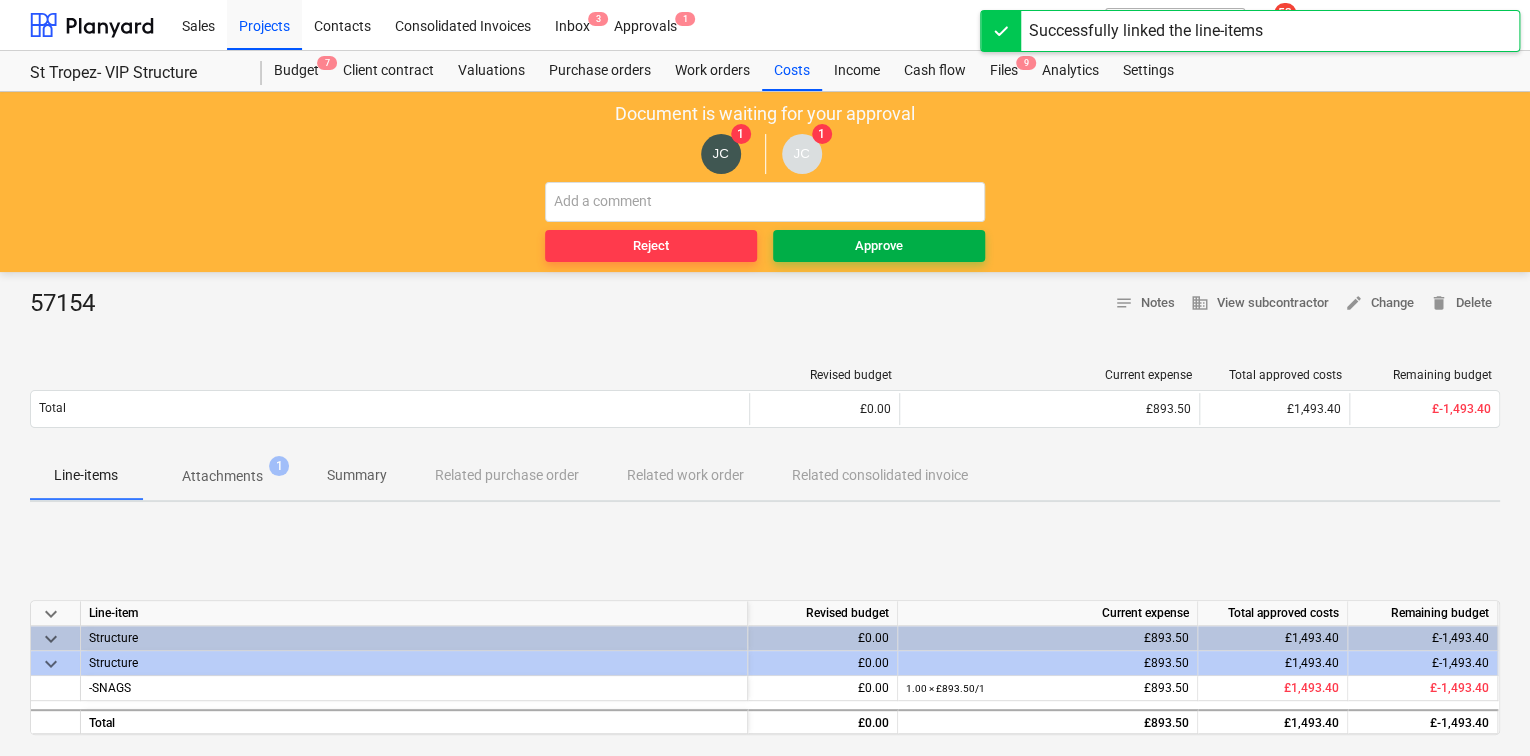 click on "Approve" at bounding box center (879, 246) 